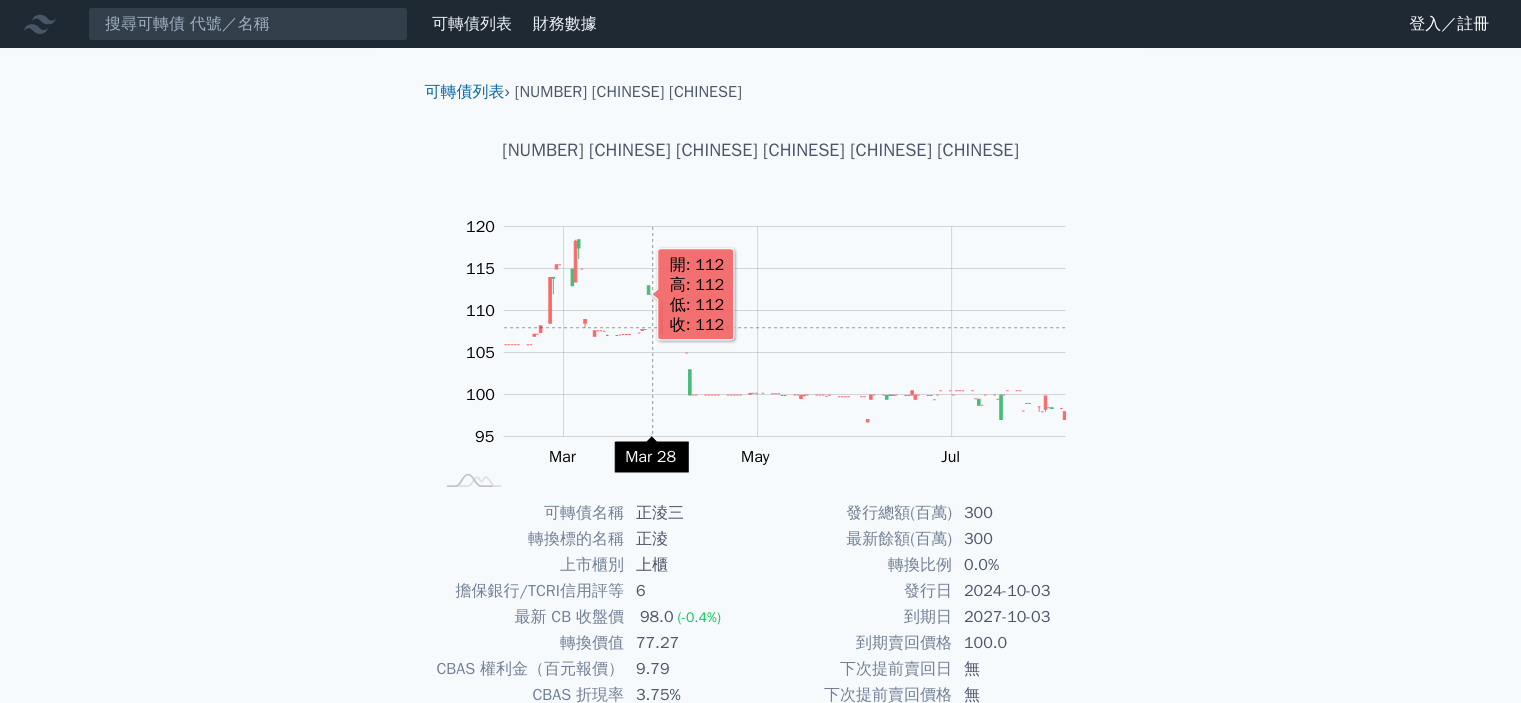 scroll, scrollTop: 200, scrollLeft: 0, axis: vertical 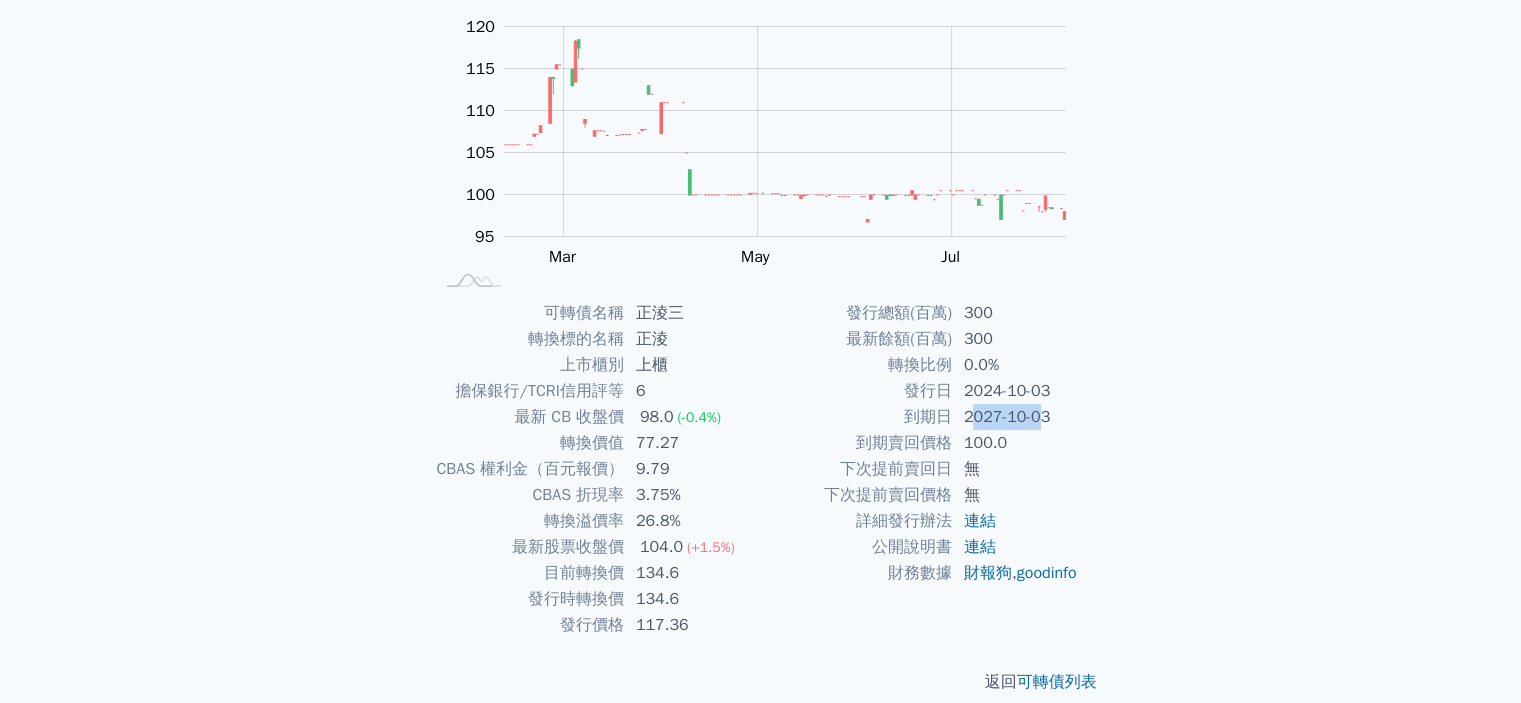 drag, startPoint x: 970, startPoint y: 418, endPoint x: 1040, endPoint y: 425, distance: 70.34913 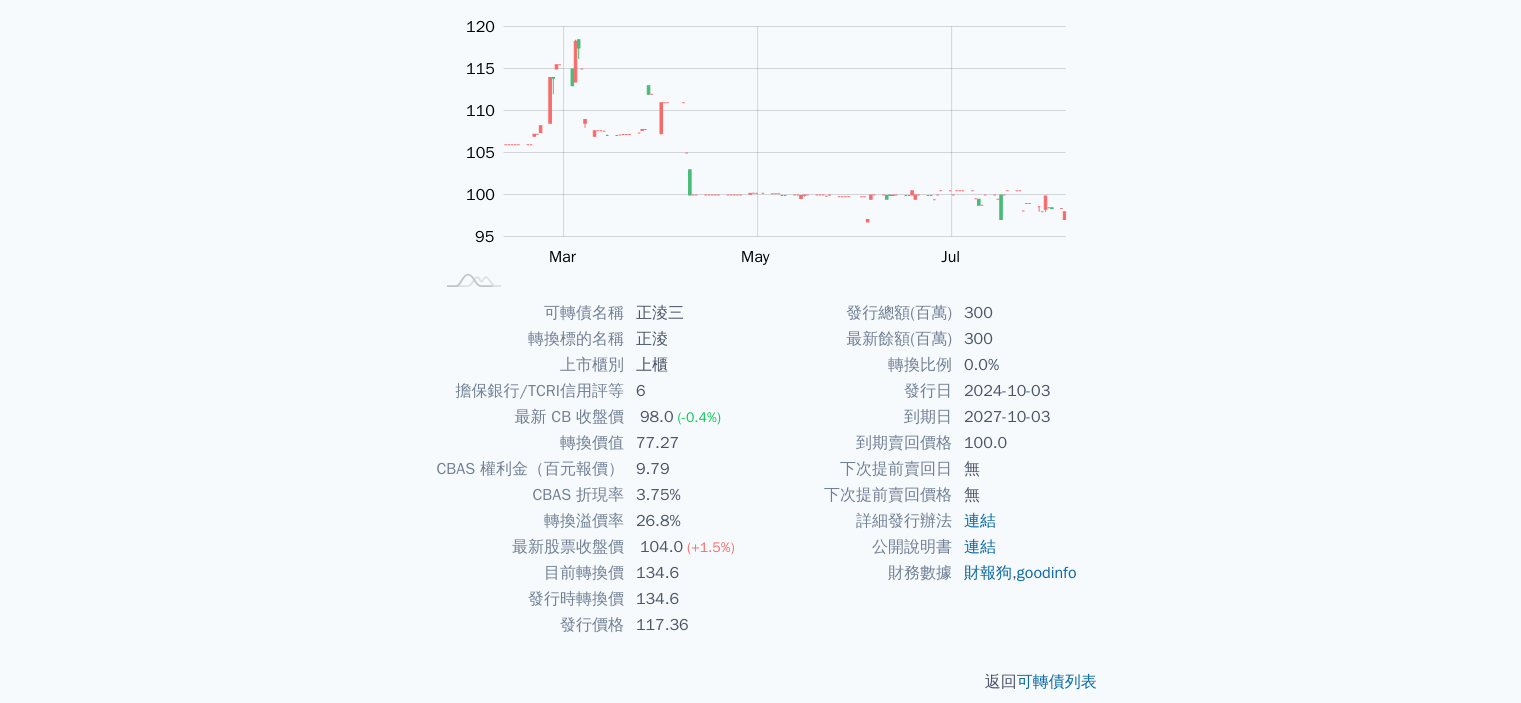 click on "發行日" at bounding box center (856, 391) 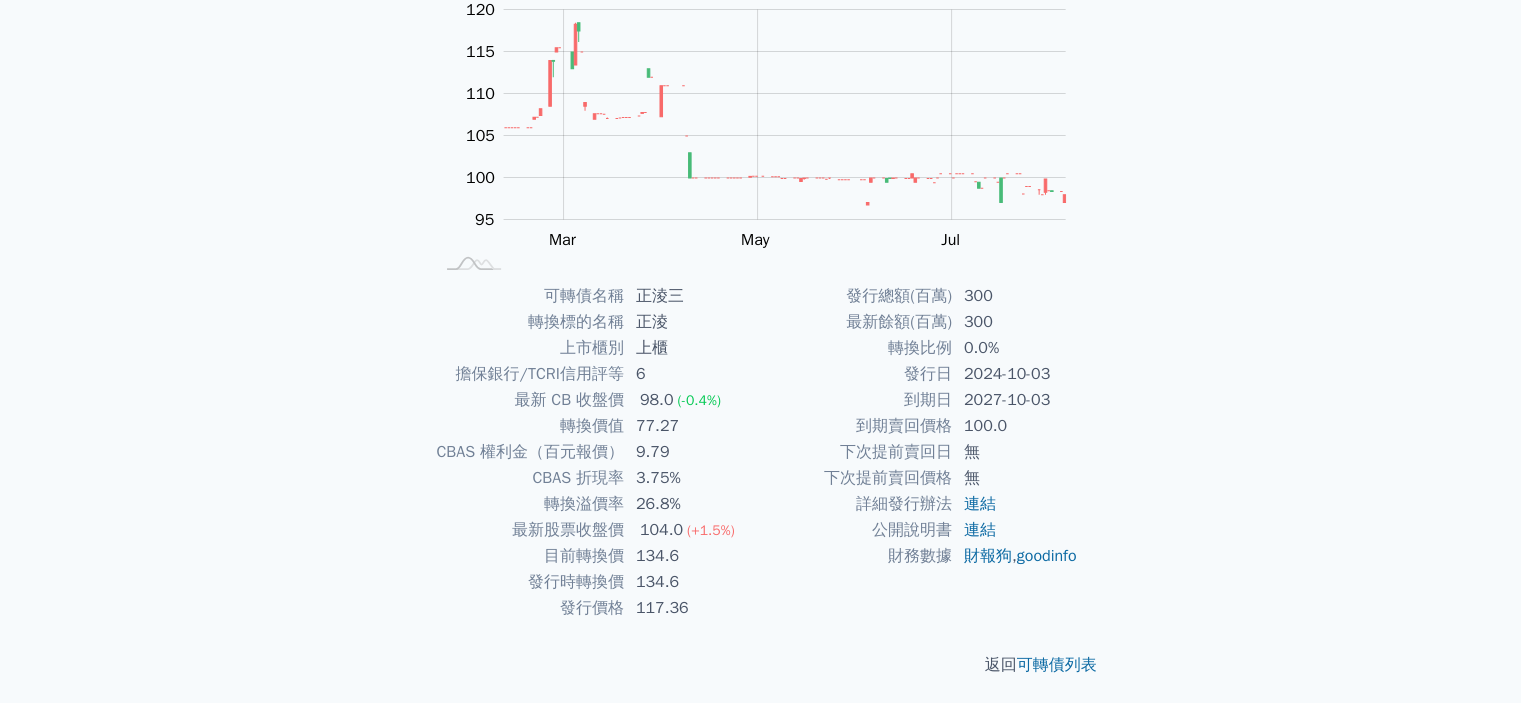 scroll, scrollTop: 223, scrollLeft: 0, axis: vertical 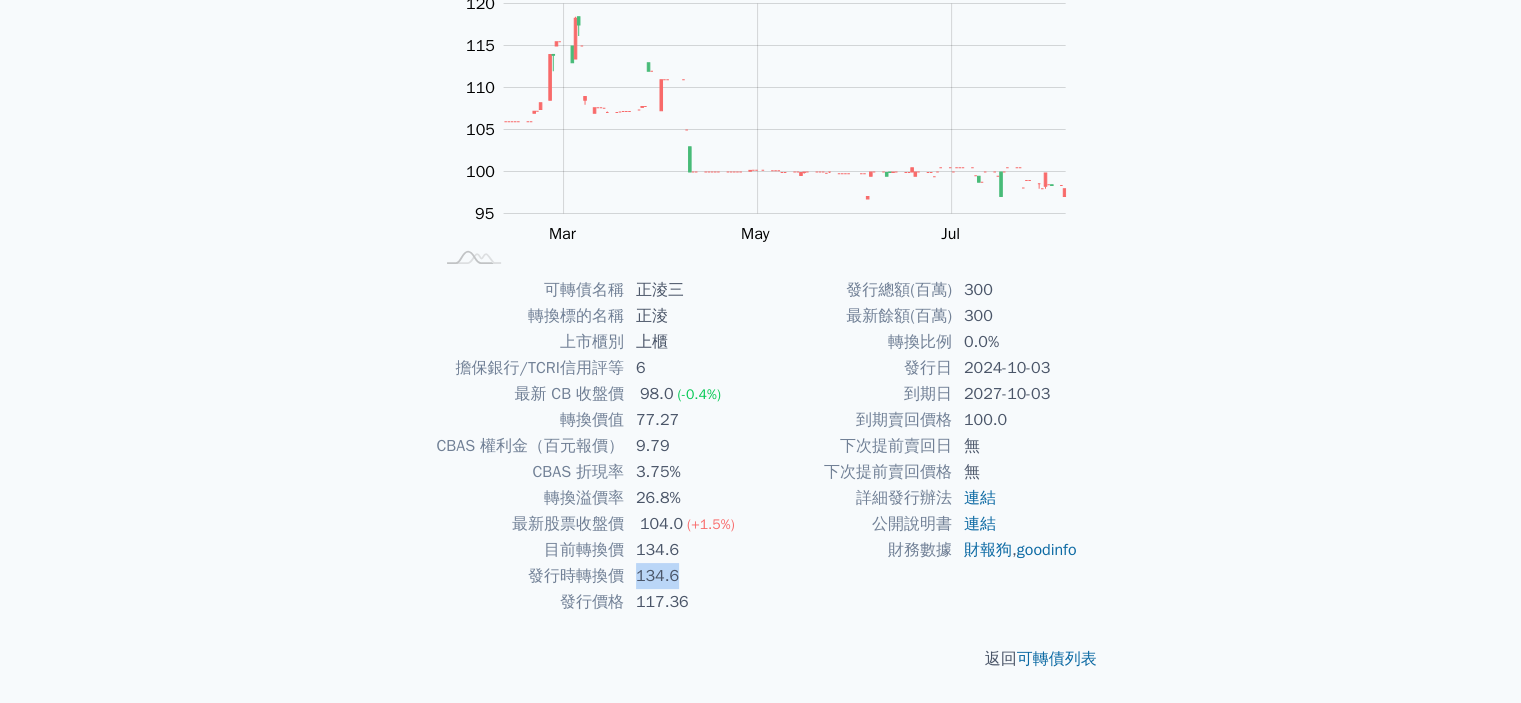 drag, startPoint x: 637, startPoint y: 580, endPoint x: 677, endPoint y: 584, distance: 40.1995 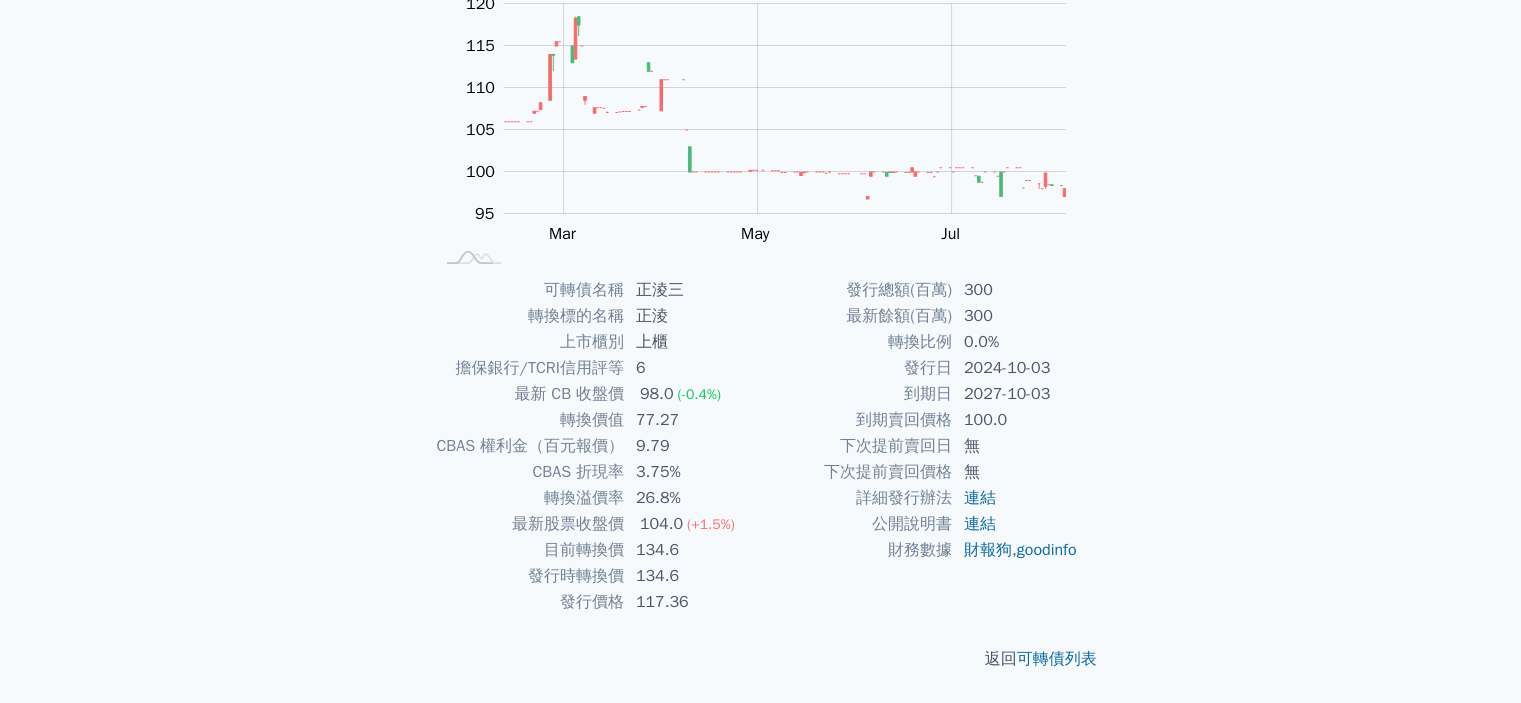 click on "117.36" at bounding box center (692, 602) 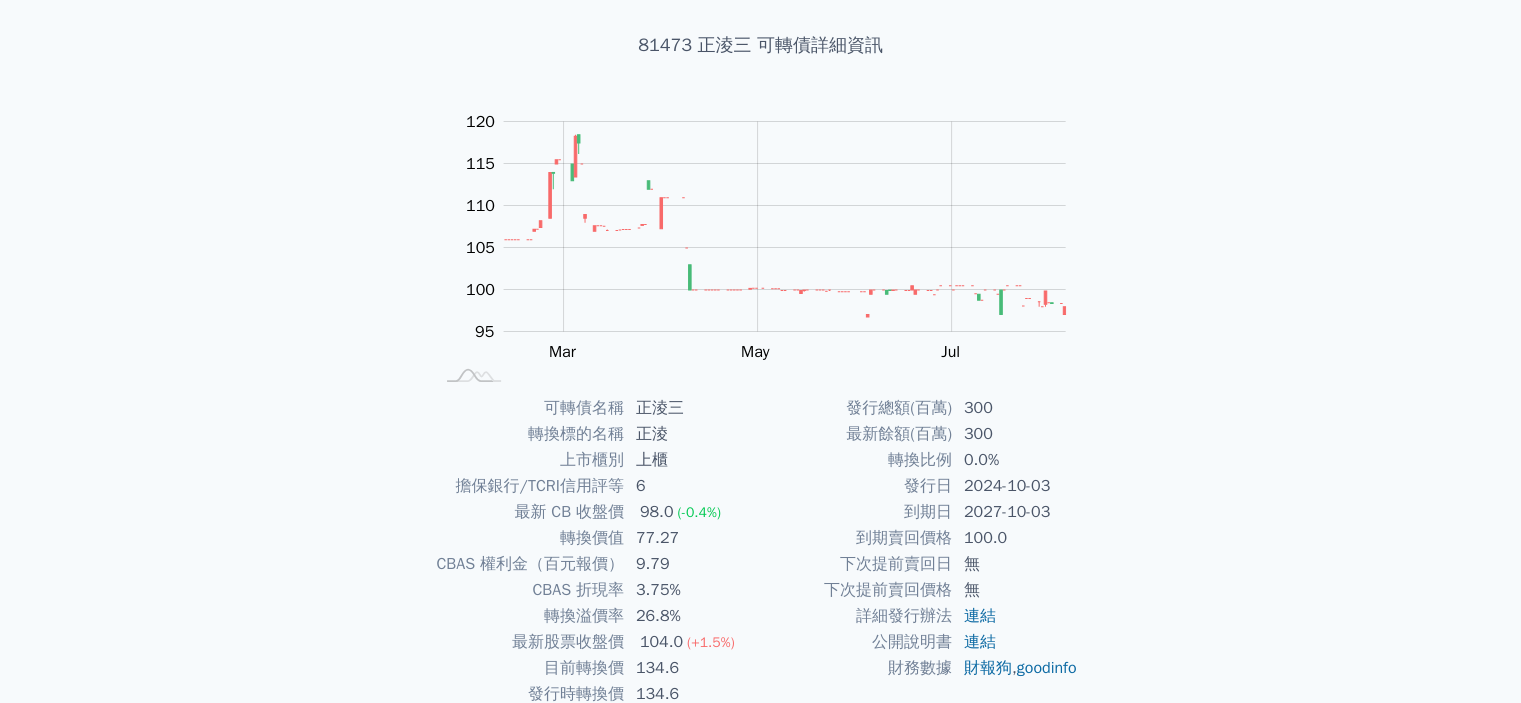 scroll, scrollTop: 0, scrollLeft: 0, axis: both 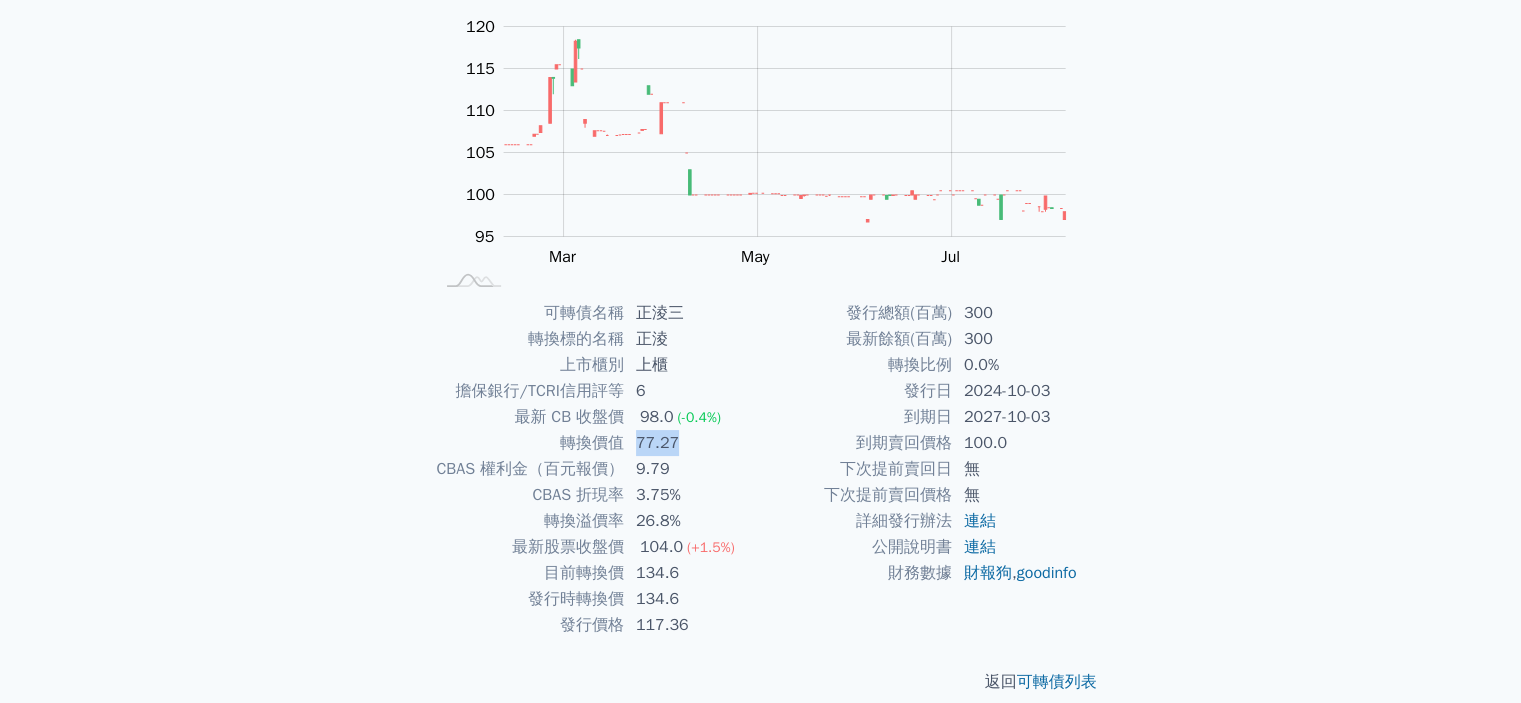 drag, startPoint x: 636, startPoint y: 448, endPoint x: 680, endPoint y: 449, distance: 44.011364 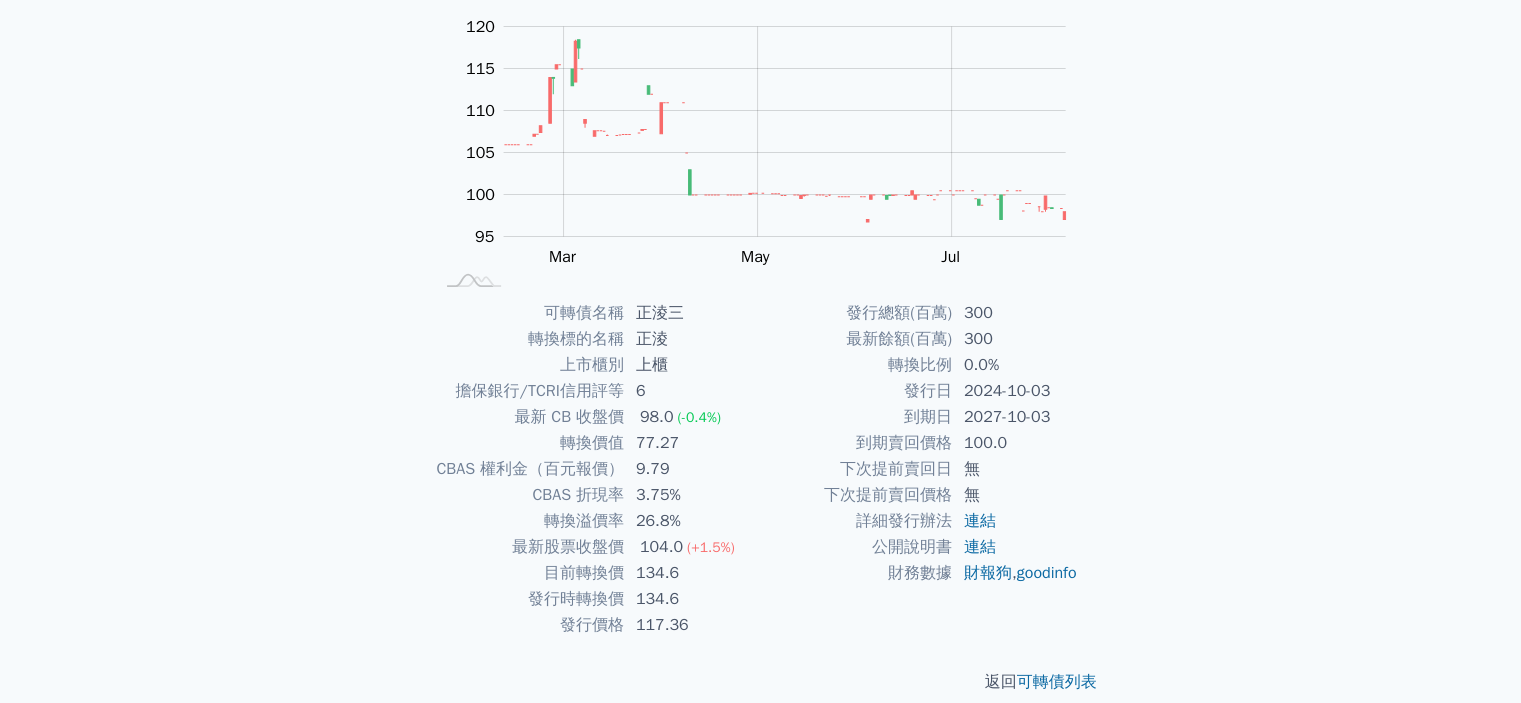 click on "9.79" at bounding box center (692, 469) 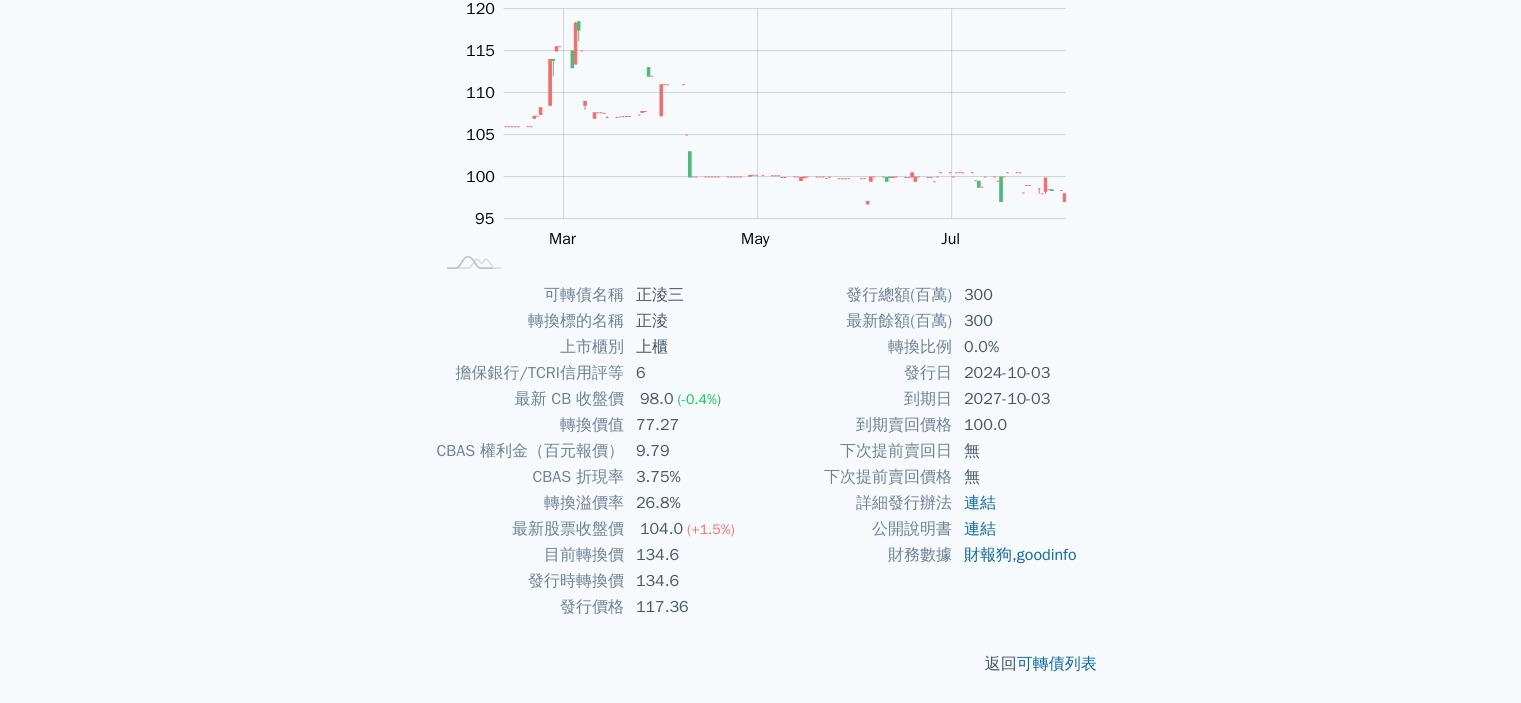scroll, scrollTop: 223, scrollLeft: 0, axis: vertical 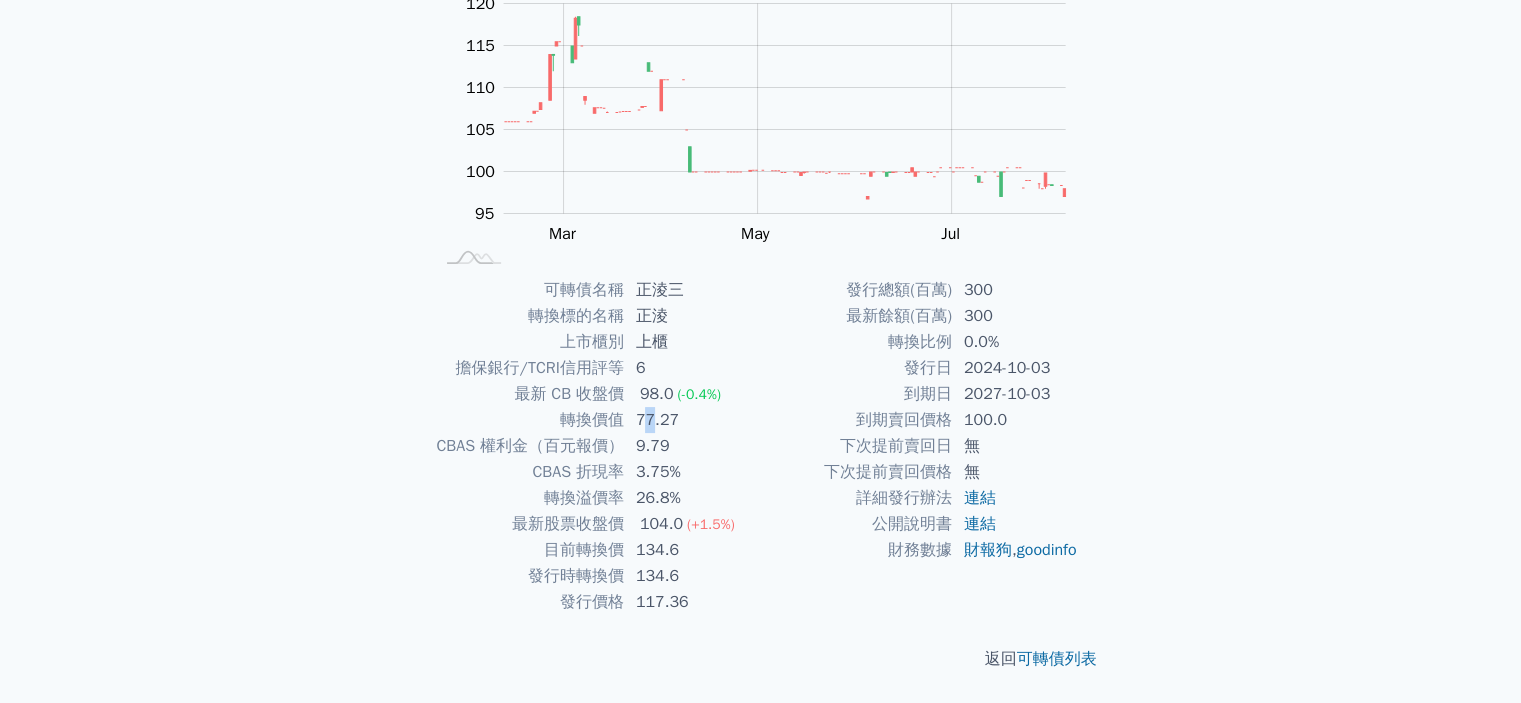 click on "77.27" at bounding box center [692, 420] 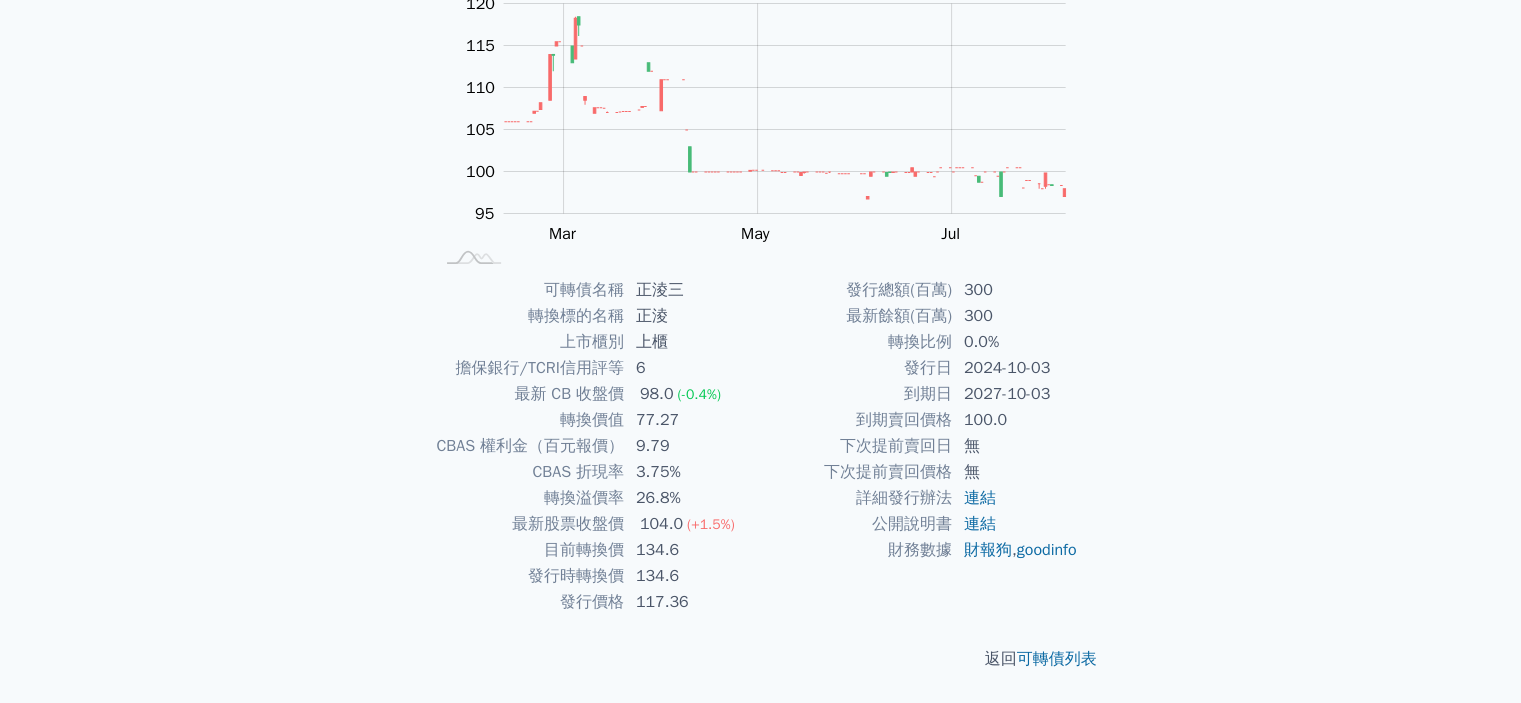 click on "3.75%" at bounding box center [692, 472] 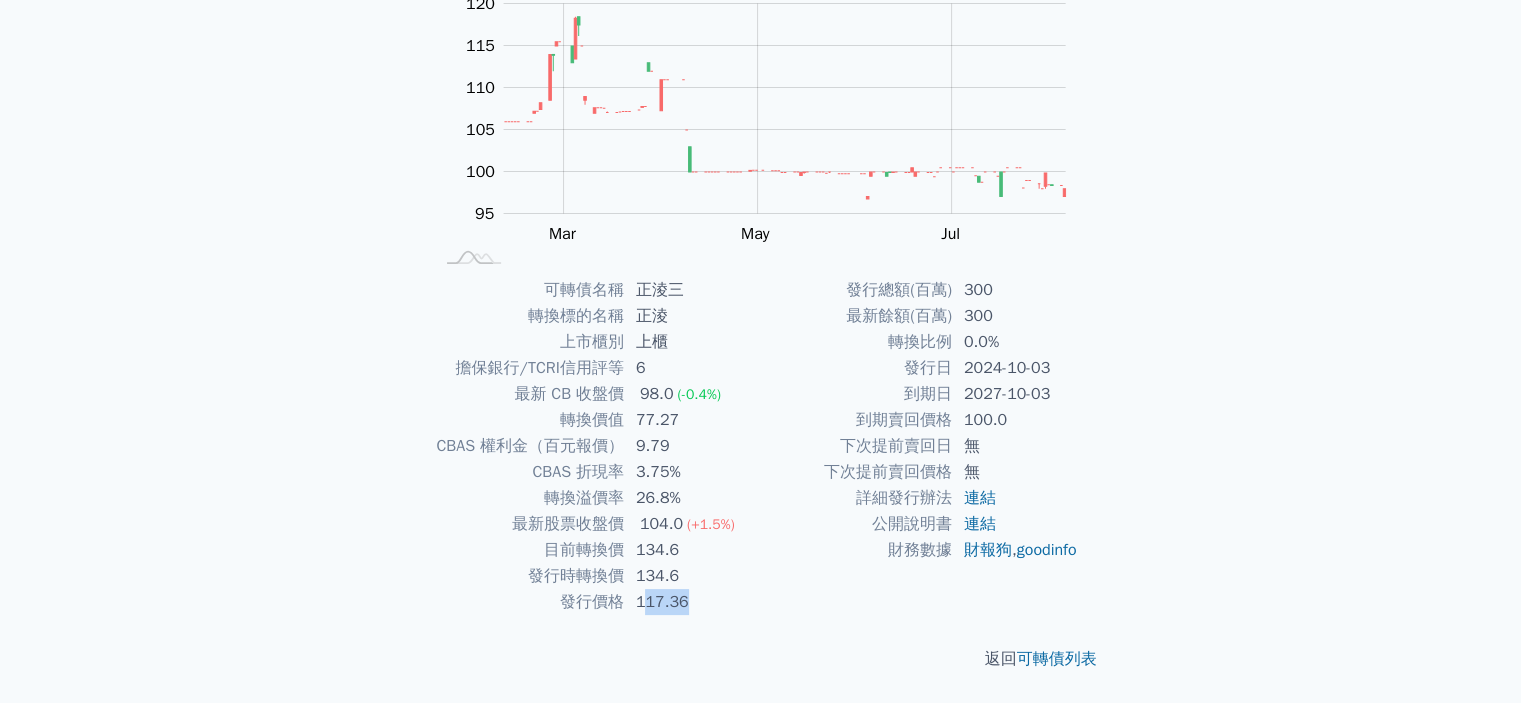 drag, startPoint x: 640, startPoint y: 609, endPoint x: 702, endPoint y: 615, distance: 62.289646 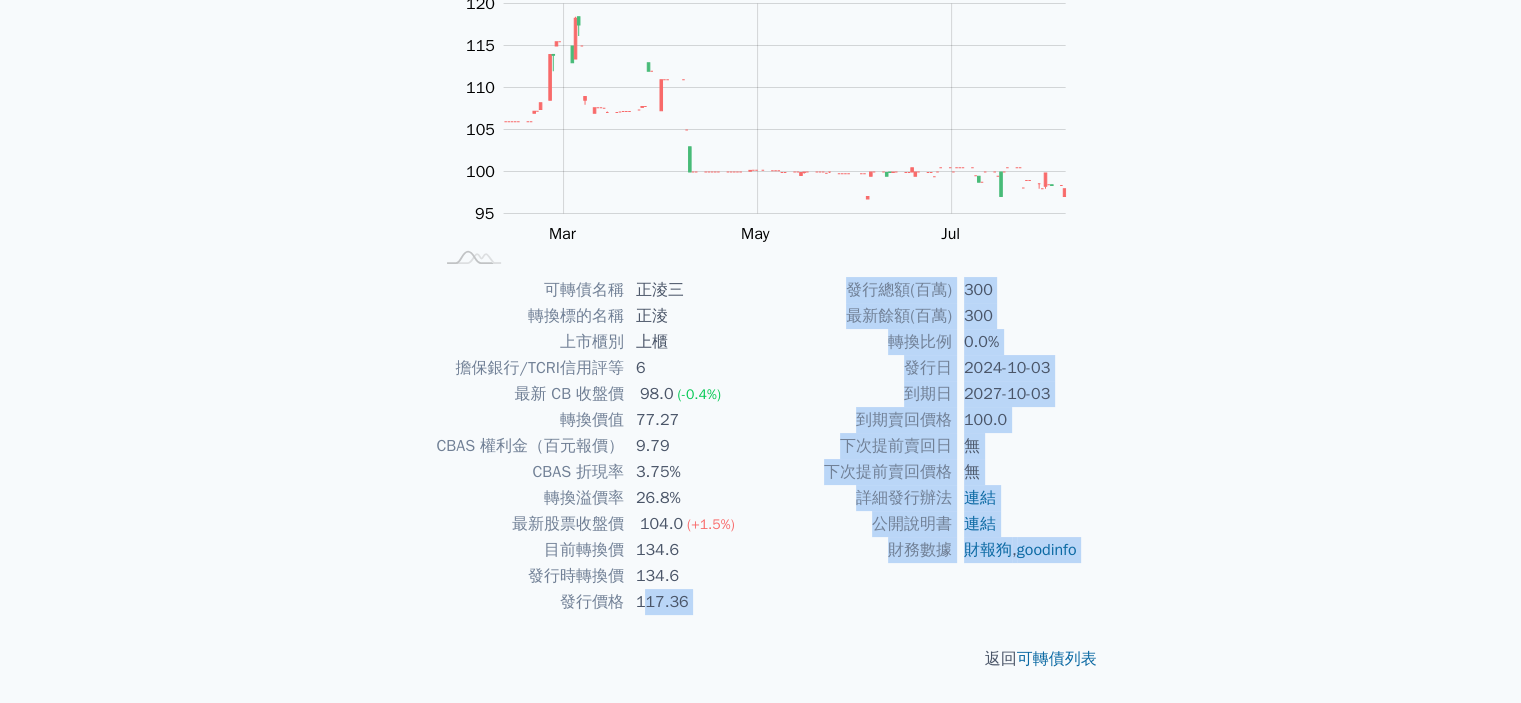 click on "117.36" at bounding box center (692, 602) 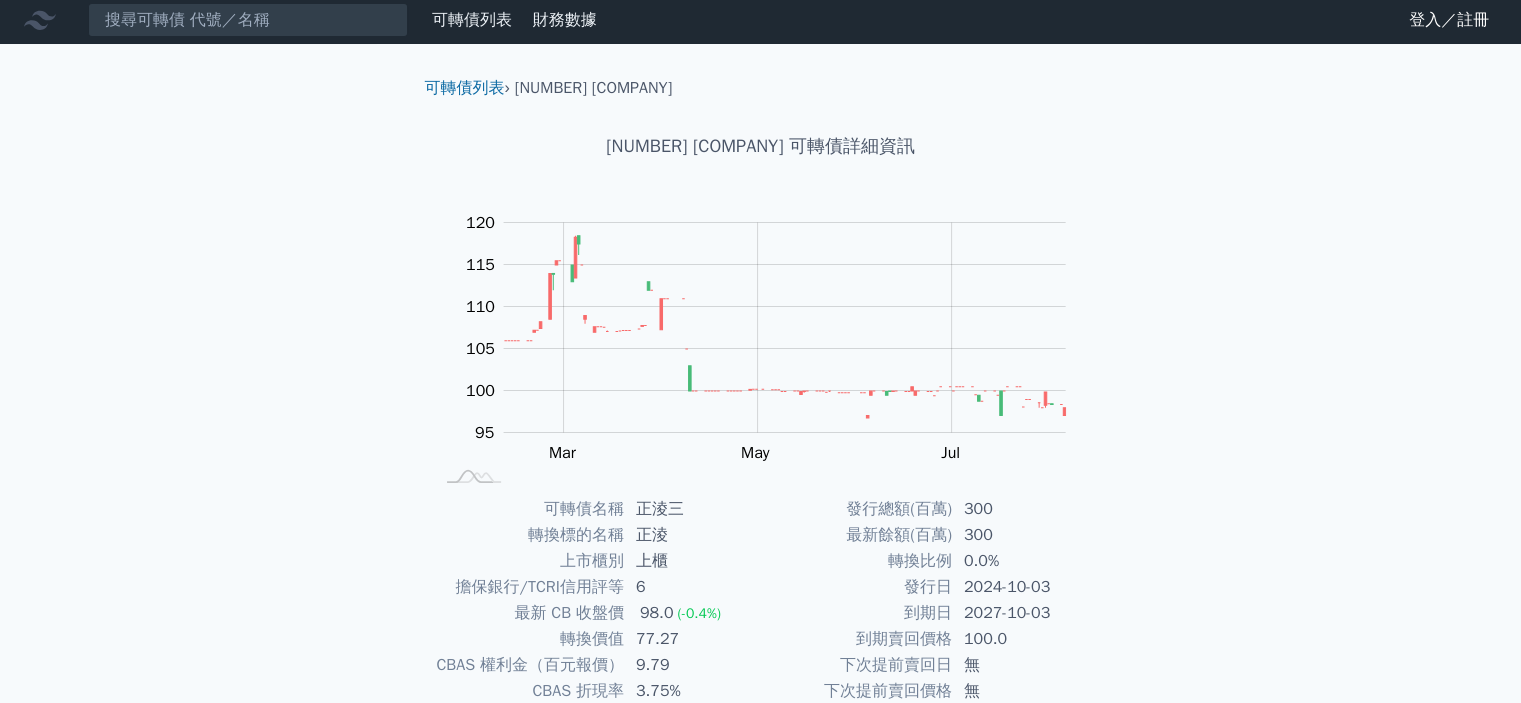 scroll, scrollTop: 0, scrollLeft: 0, axis: both 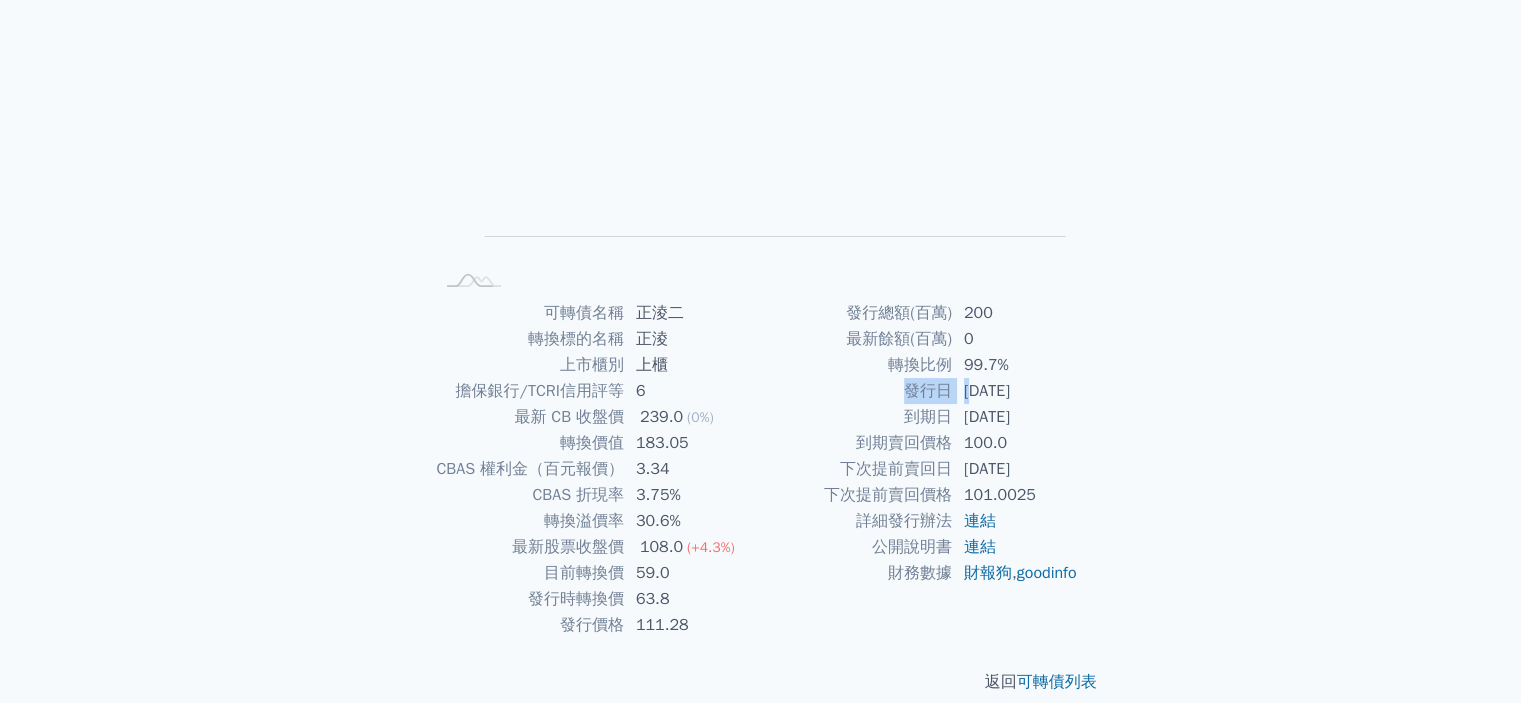 drag, startPoint x: 909, startPoint y: 386, endPoint x: 969, endPoint y: 389, distance: 60.074955 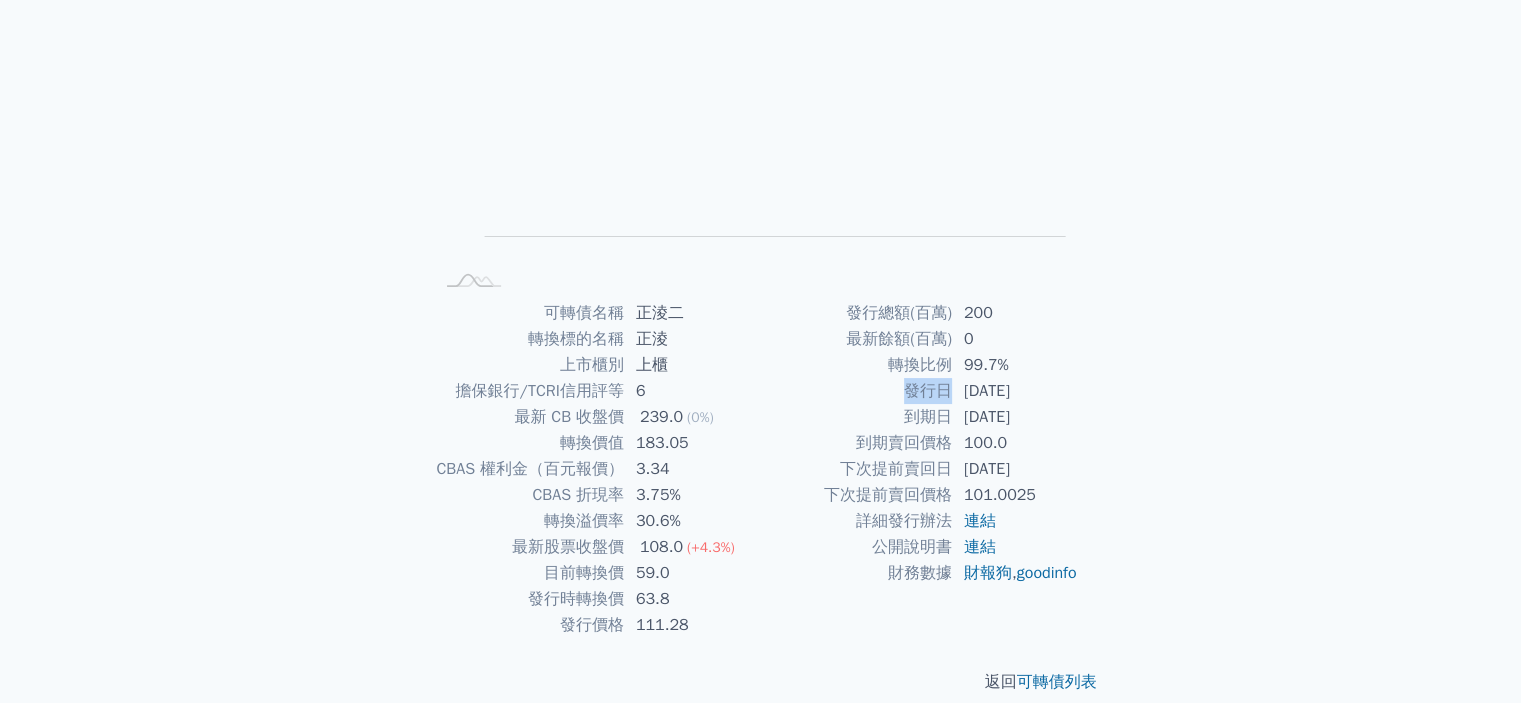 drag, startPoint x: 904, startPoint y: 390, endPoint x: 950, endPoint y: 389, distance: 46.010868 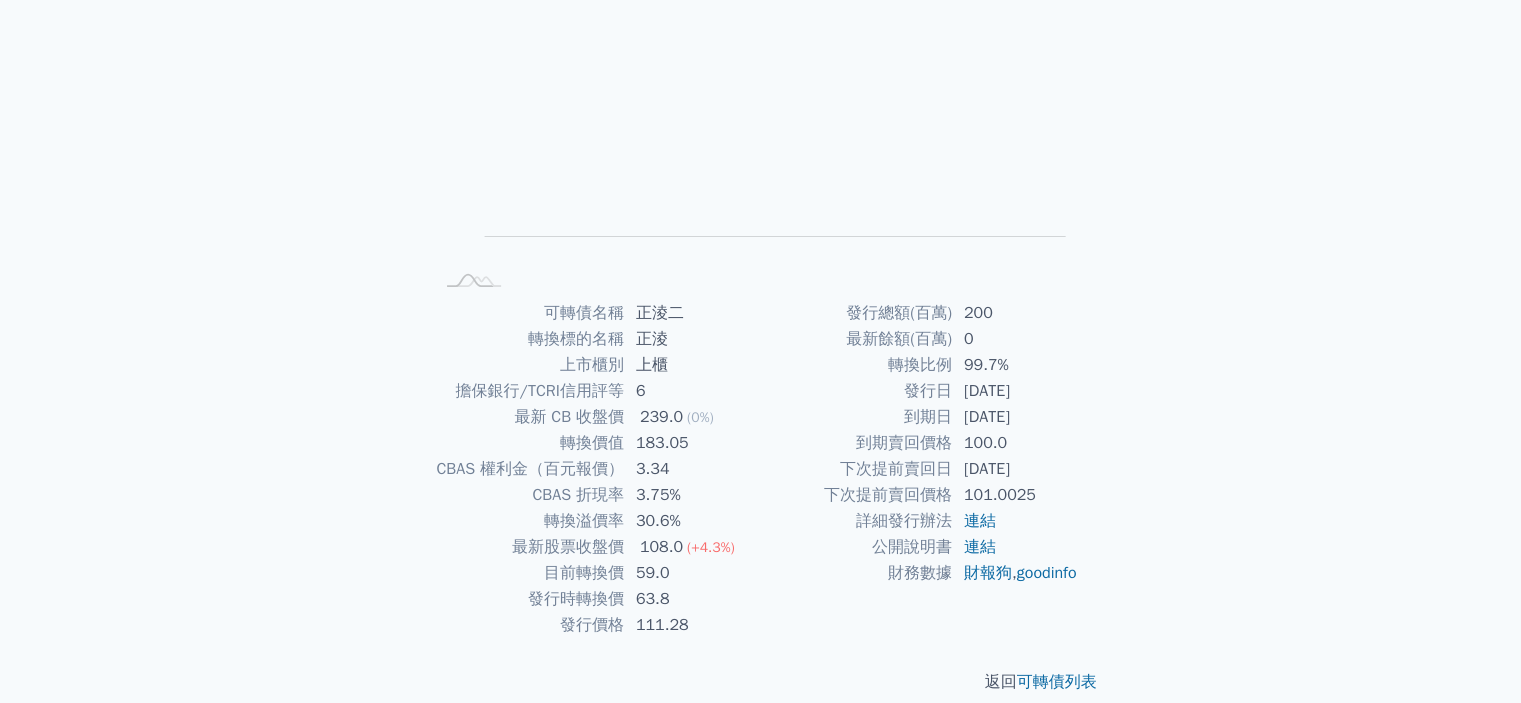 click on "到期日" at bounding box center (856, 417) 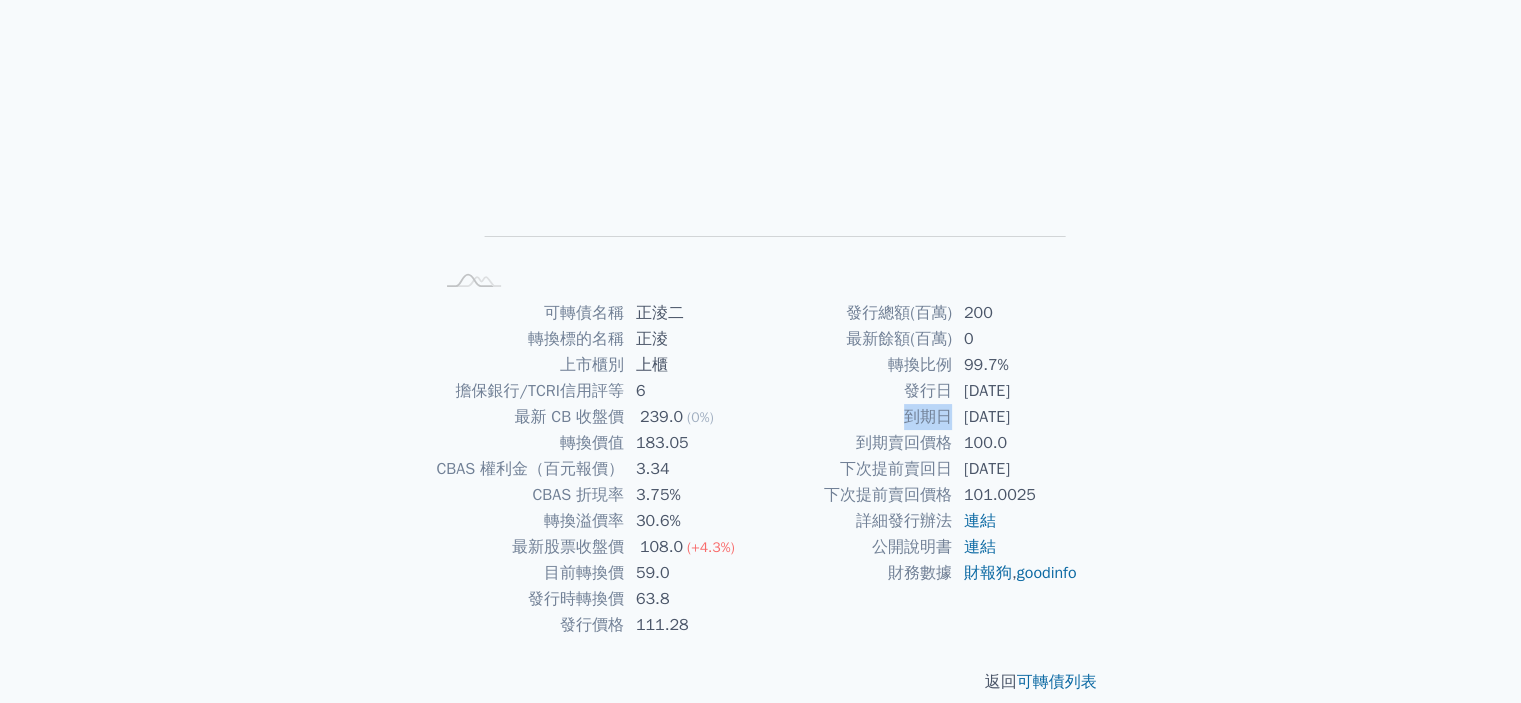 drag, startPoint x: 899, startPoint y: 415, endPoint x: 948, endPoint y: 415, distance: 49 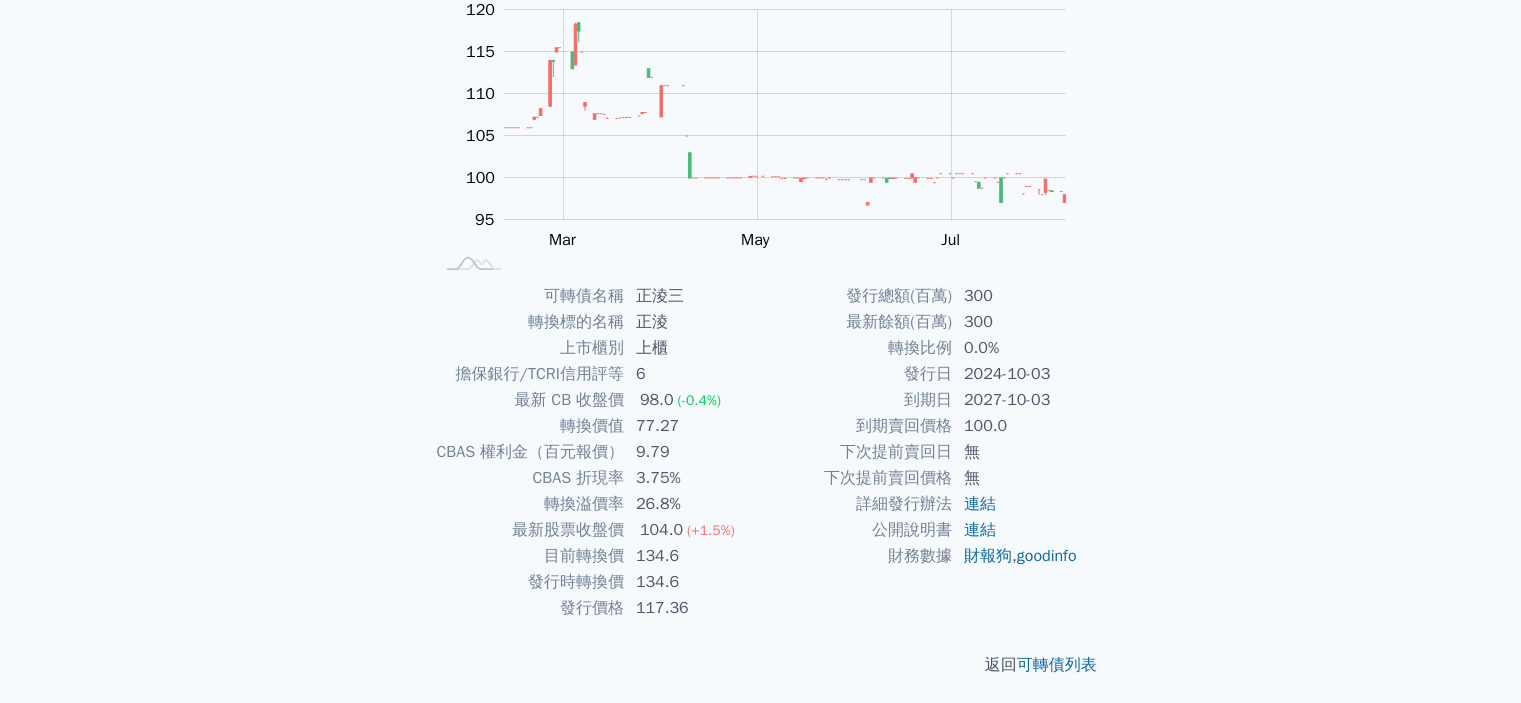 scroll, scrollTop: 223, scrollLeft: 0, axis: vertical 